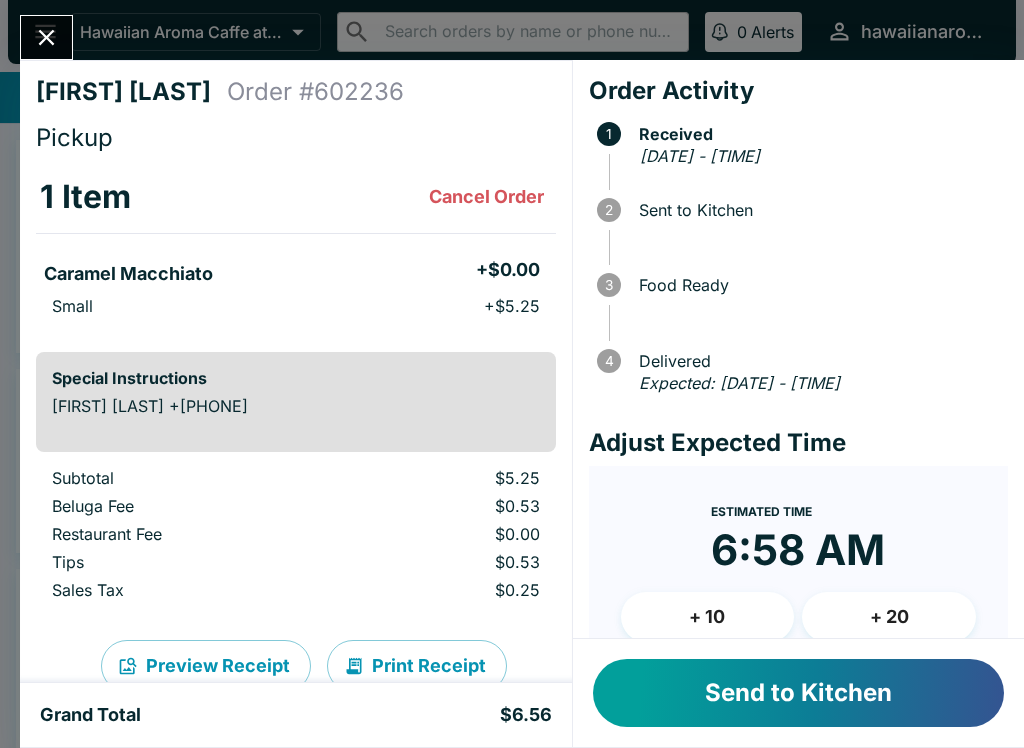 scroll, scrollTop: 0, scrollLeft: 0, axis: both 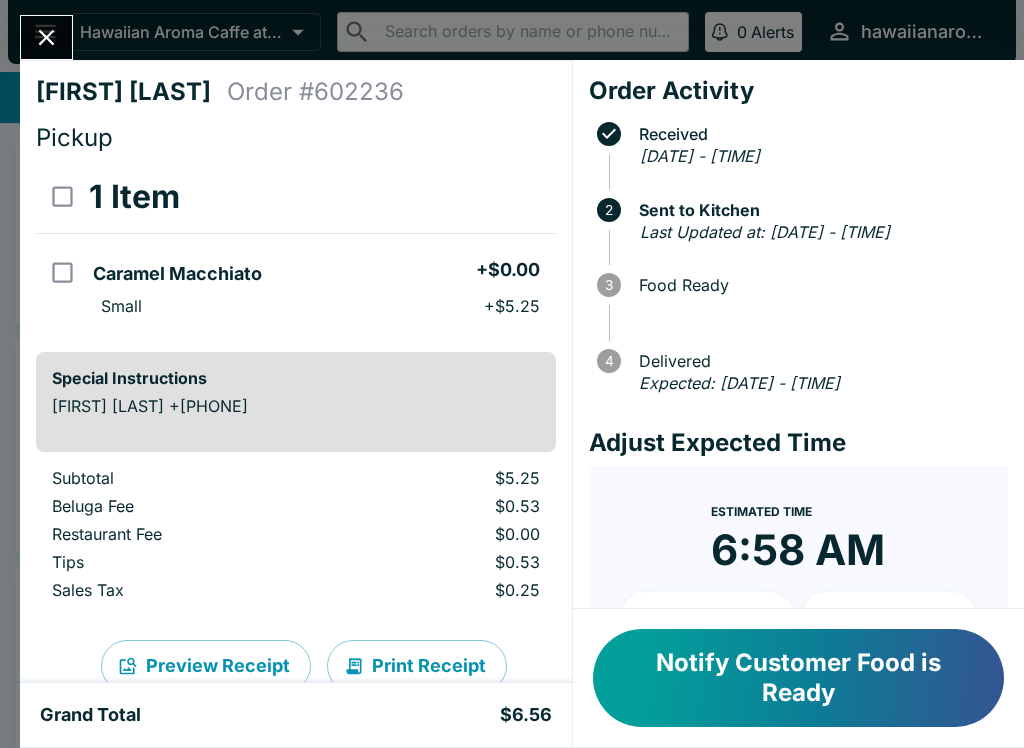 click 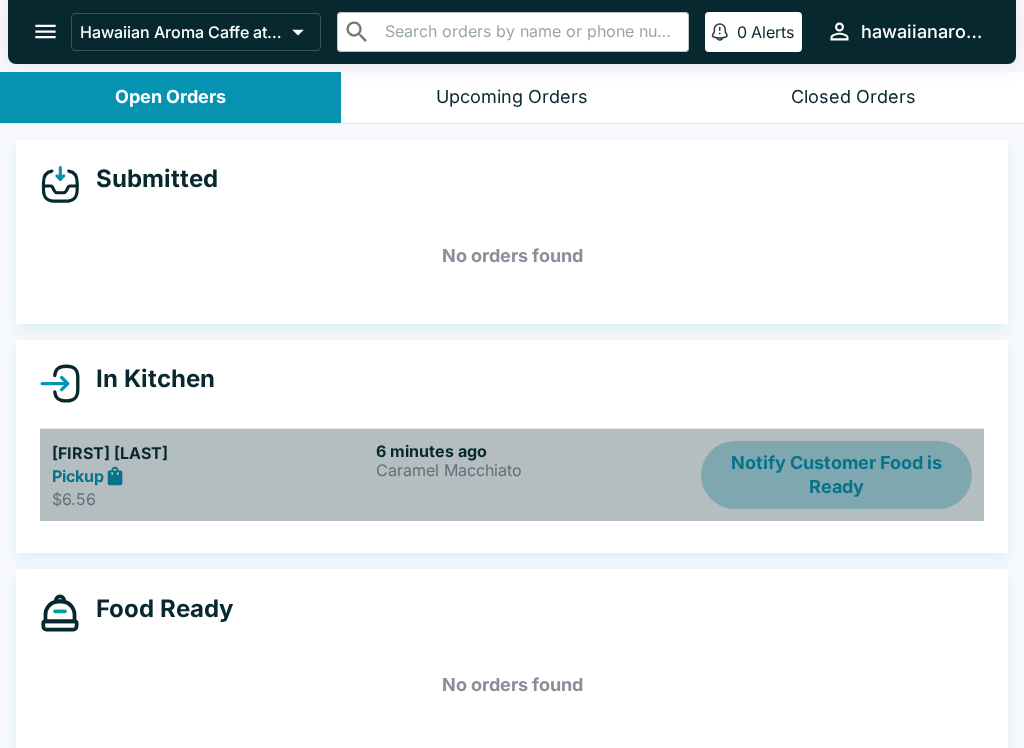 click on "Notify Customer Food is Ready" at bounding box center (836, 475) 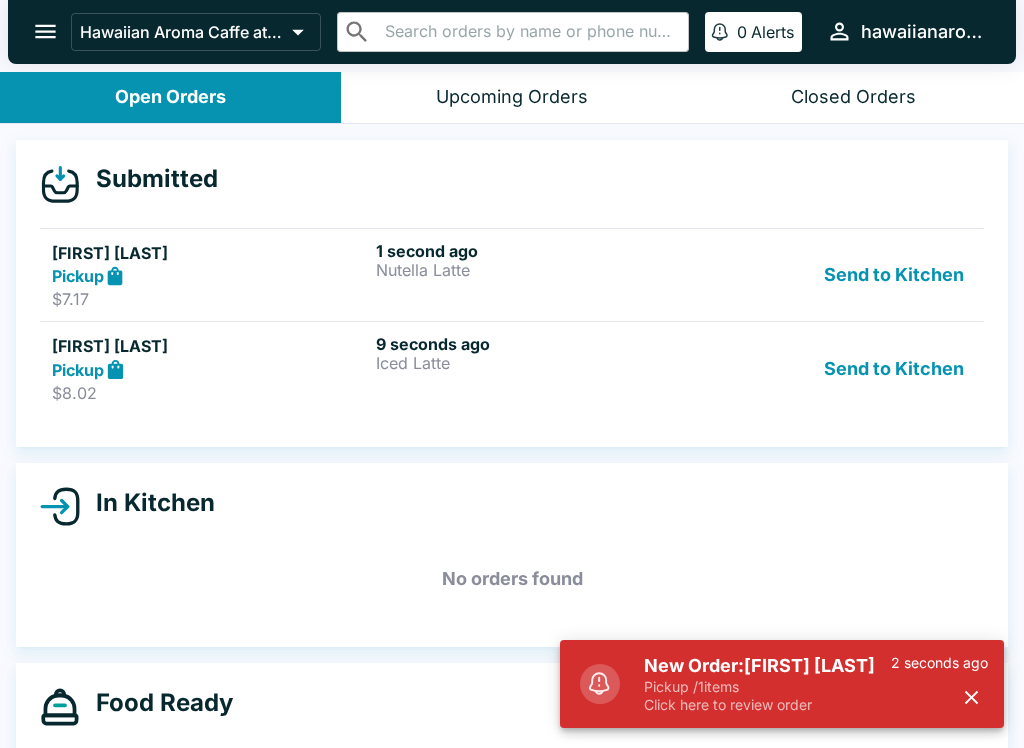 click on "Send to Kitchen" at bounding box center (894, 275) 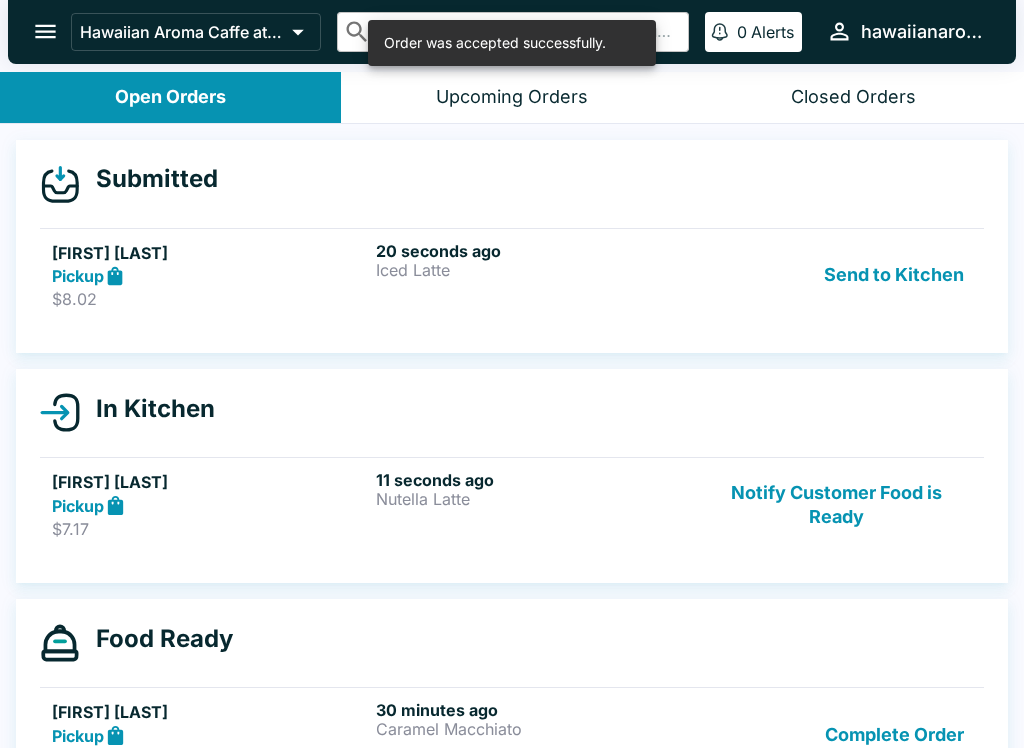 click on "Pickup" at bounding box center (210, 505) 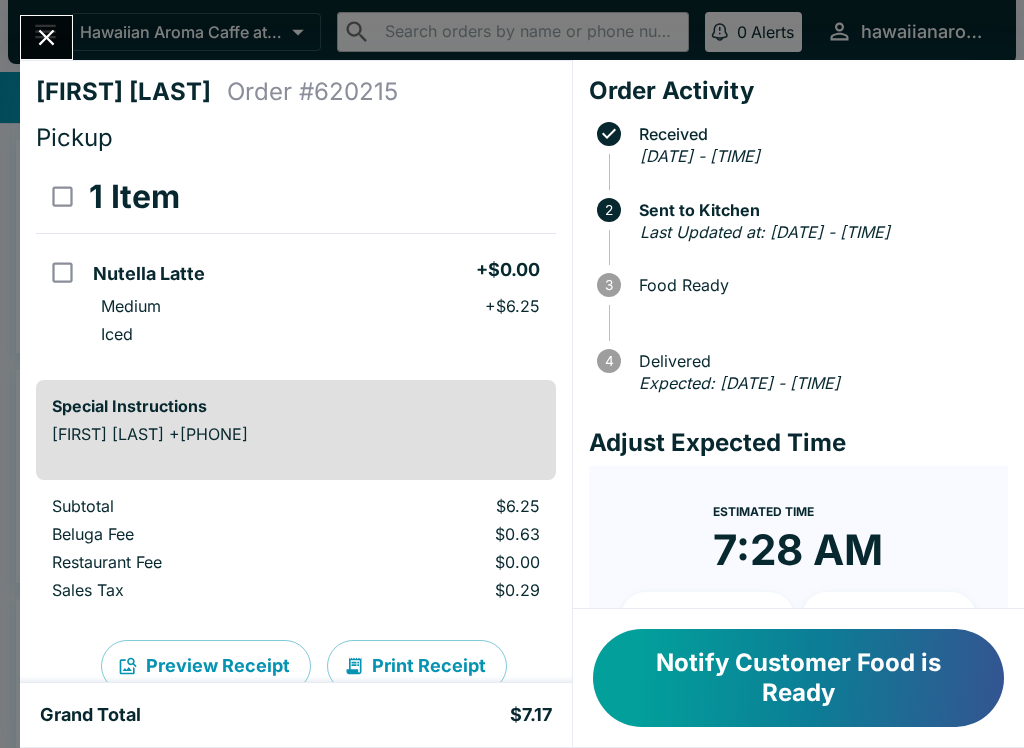 click 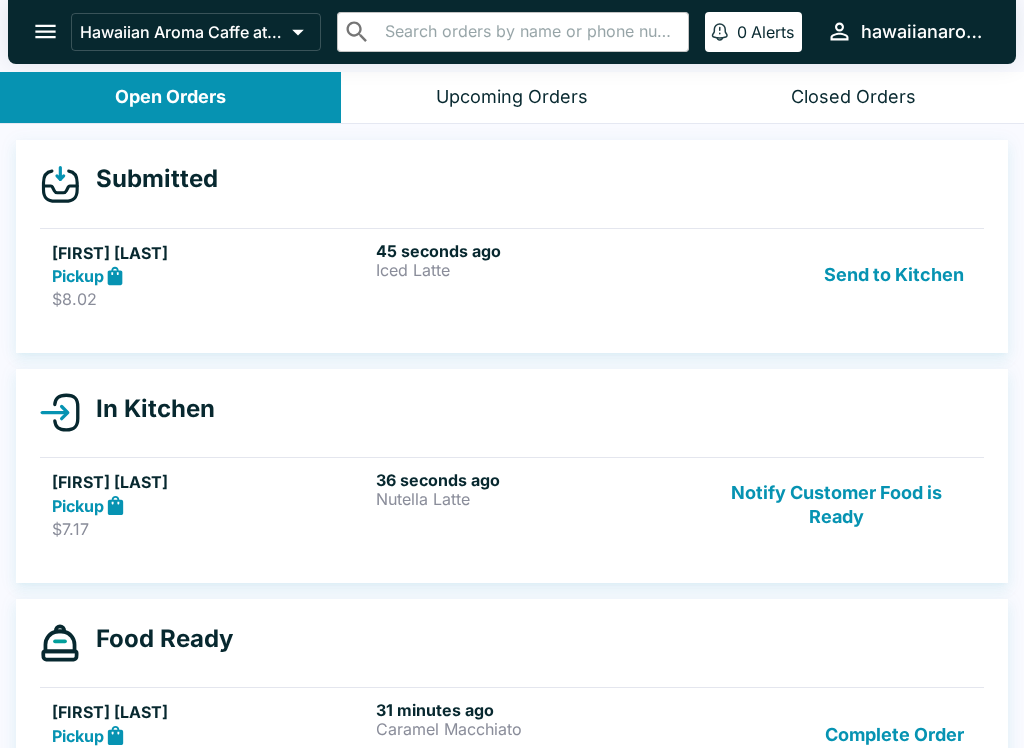 click on "Send to Kitchen" at bounding box center [894, 275] 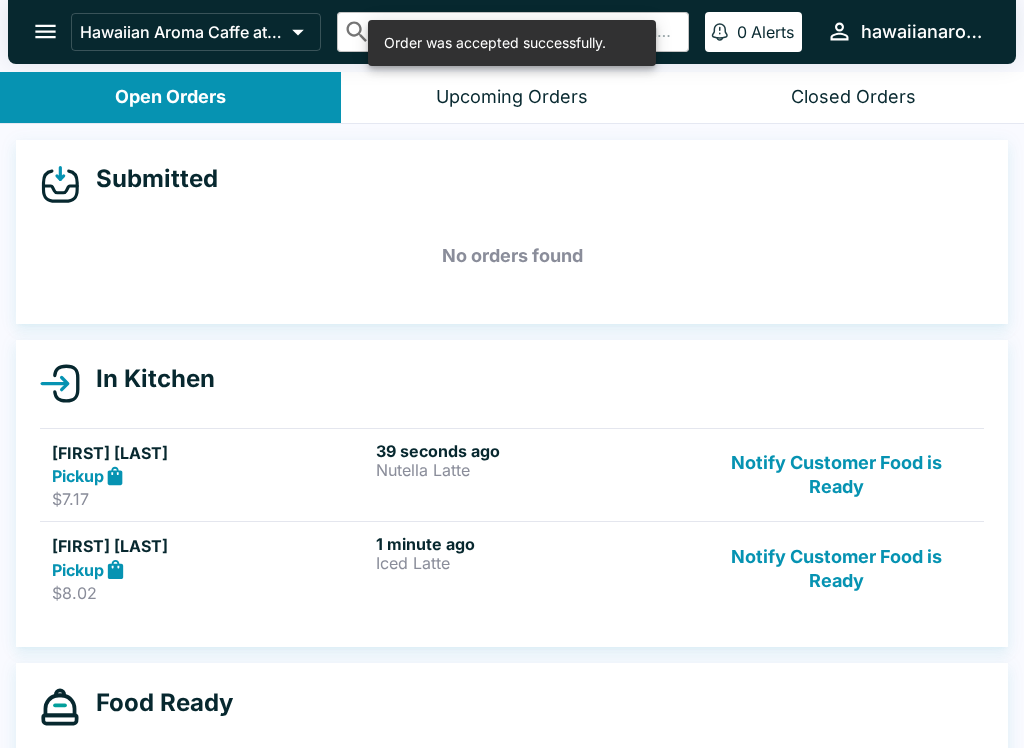 click on "$8.02" at bounding box center [210, 593] 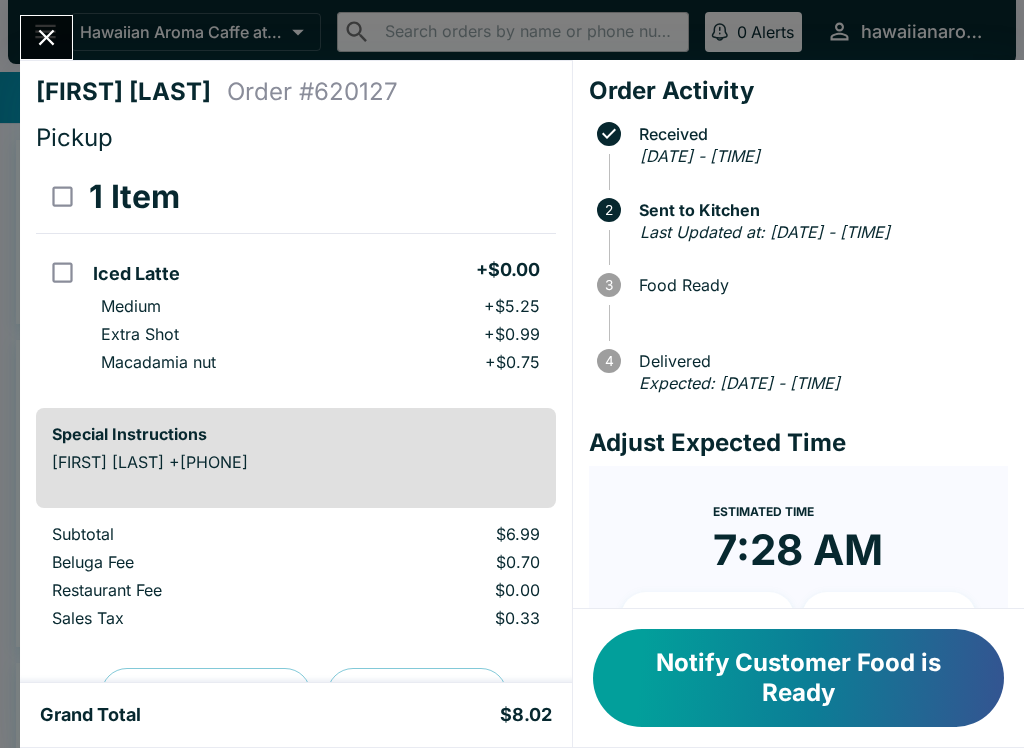 click at bounding box center [46, 37] 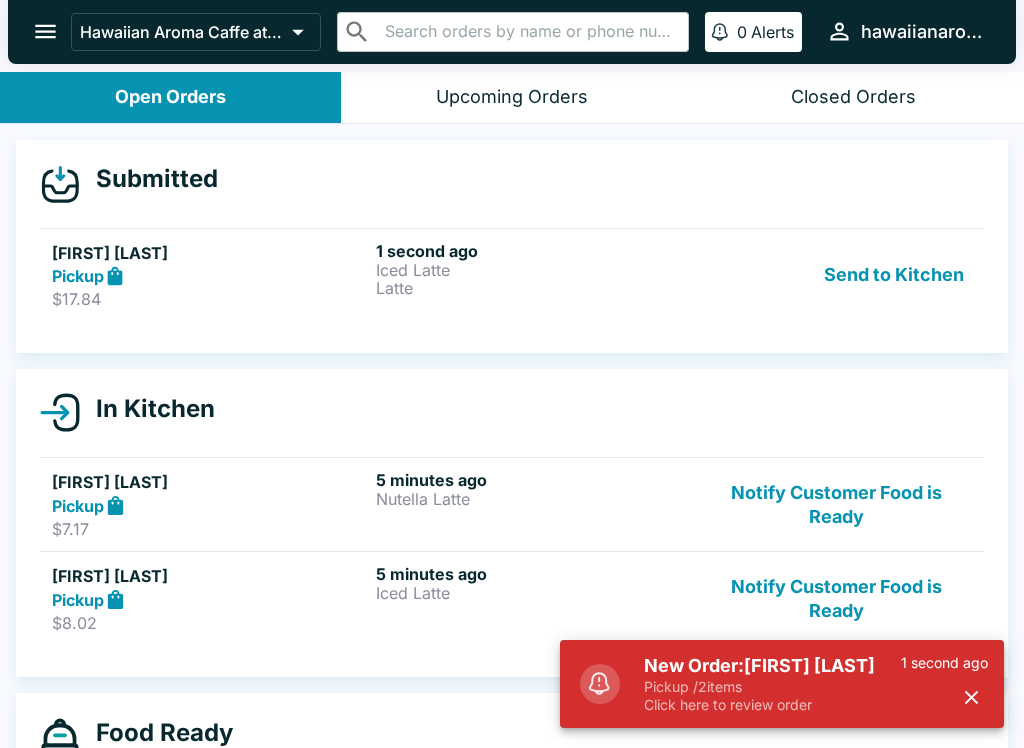 click on "Send to Kitchen" at bounding box center (894, 275) 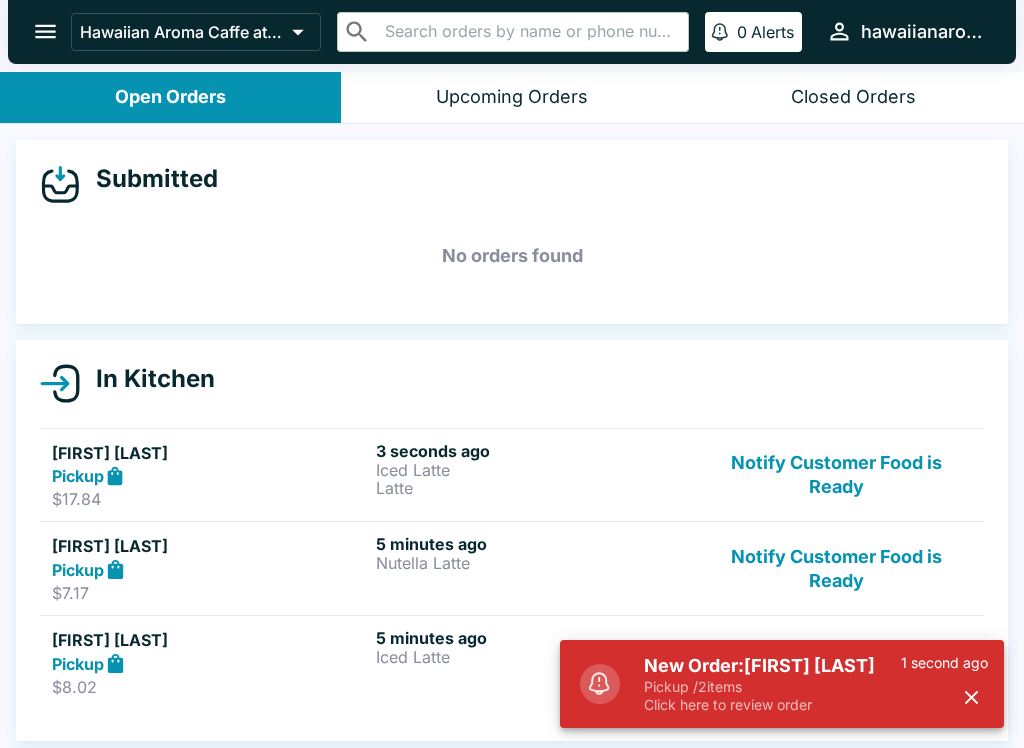 click on "Iced Latte" at bounding box center [534, 470] 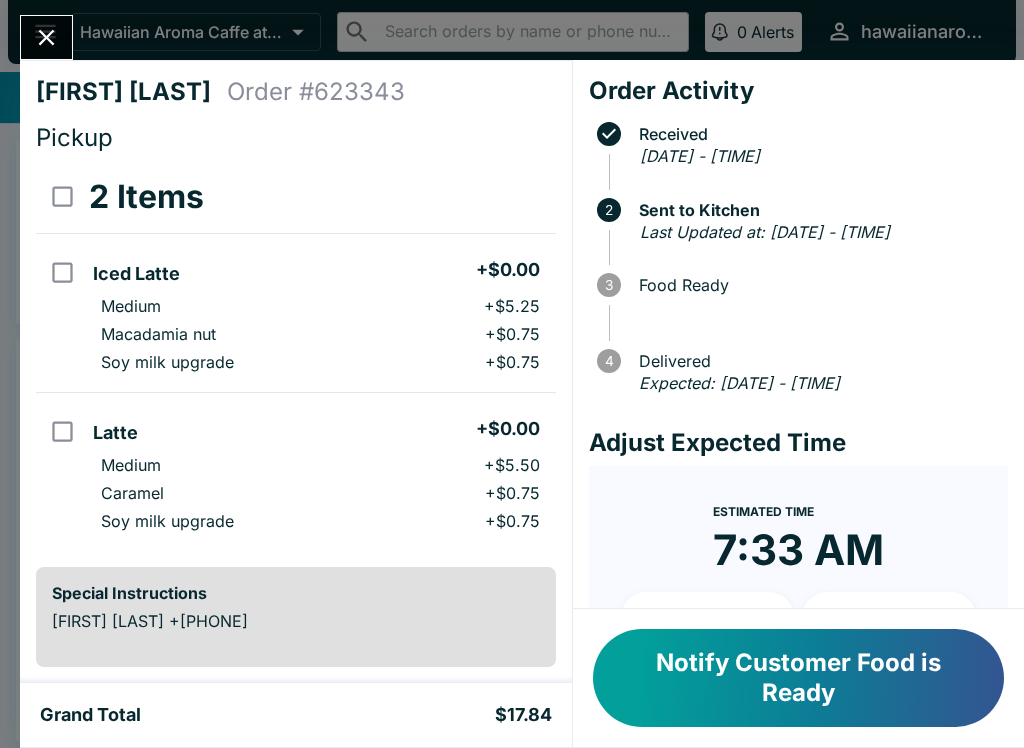 click 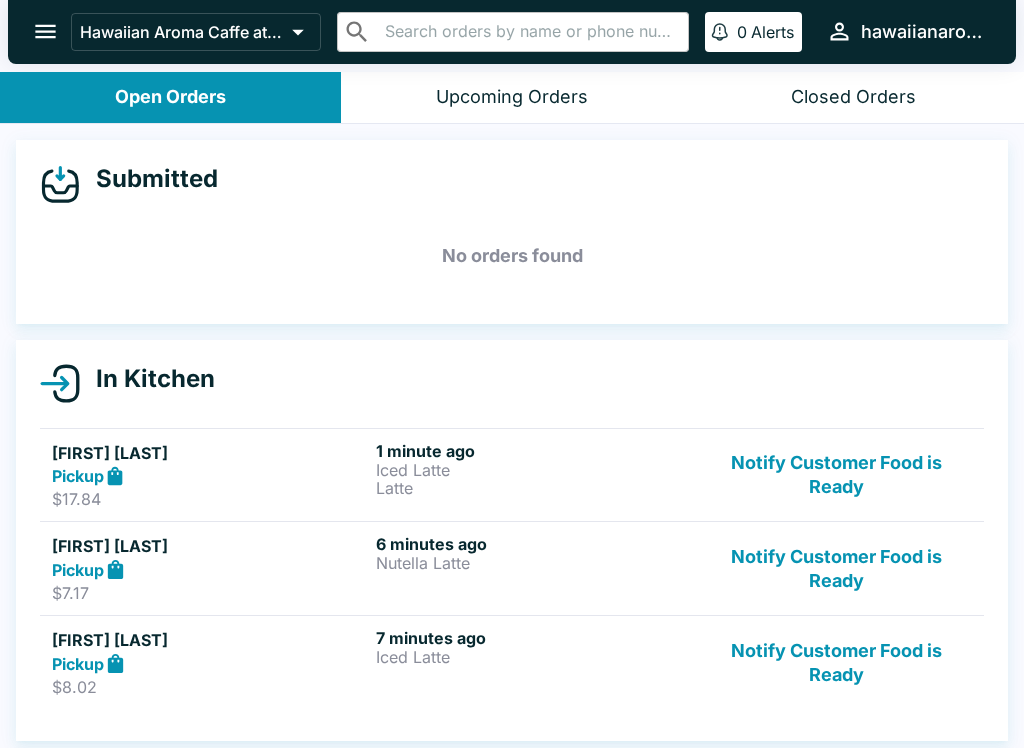 click on "Notify Customer Food is Ready" at bounding box center [836, 568] 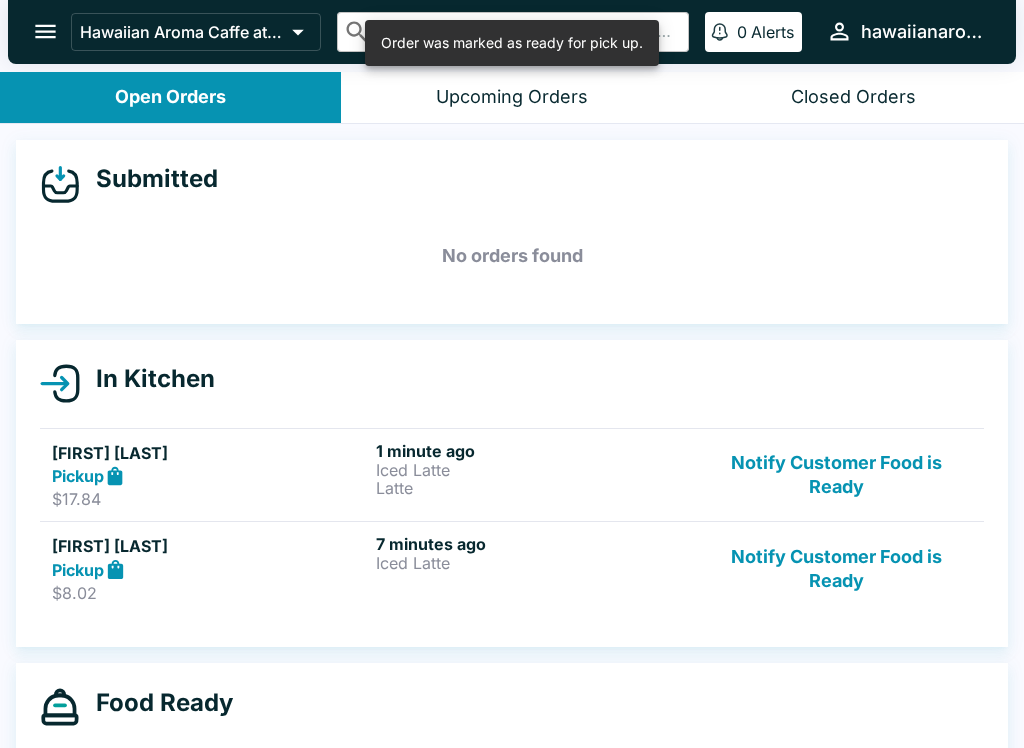 click on "Notify Customer Food is Ready" at bounding box center [836, 568] 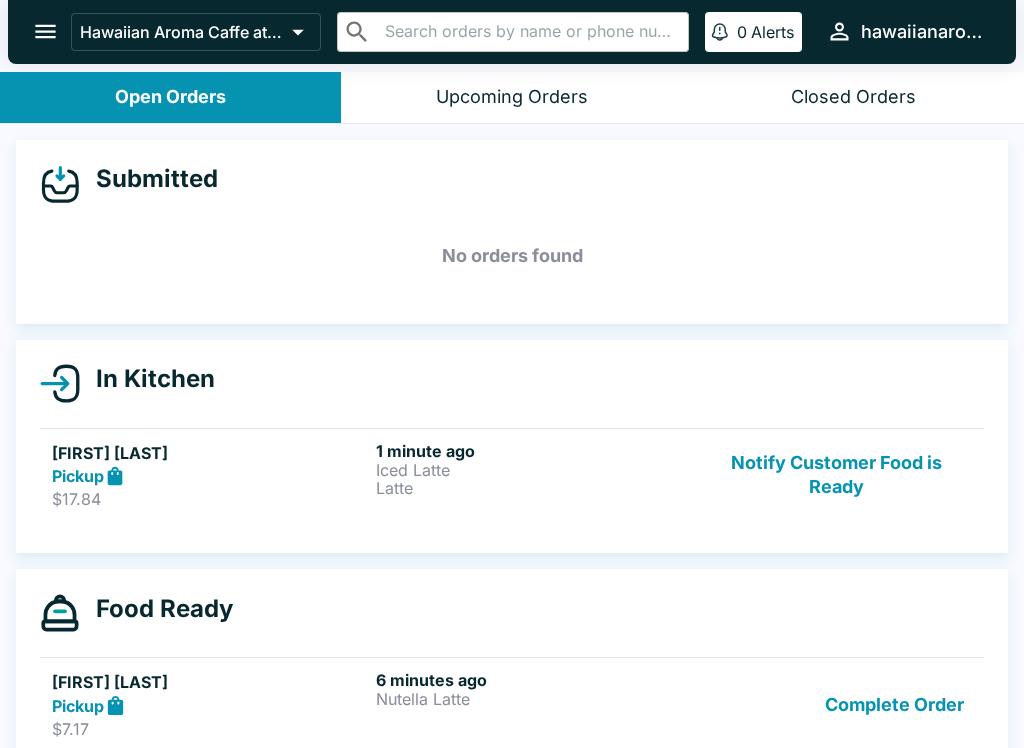 click on "Notify Customer Food is Ready" at bounding box center [836, 475] 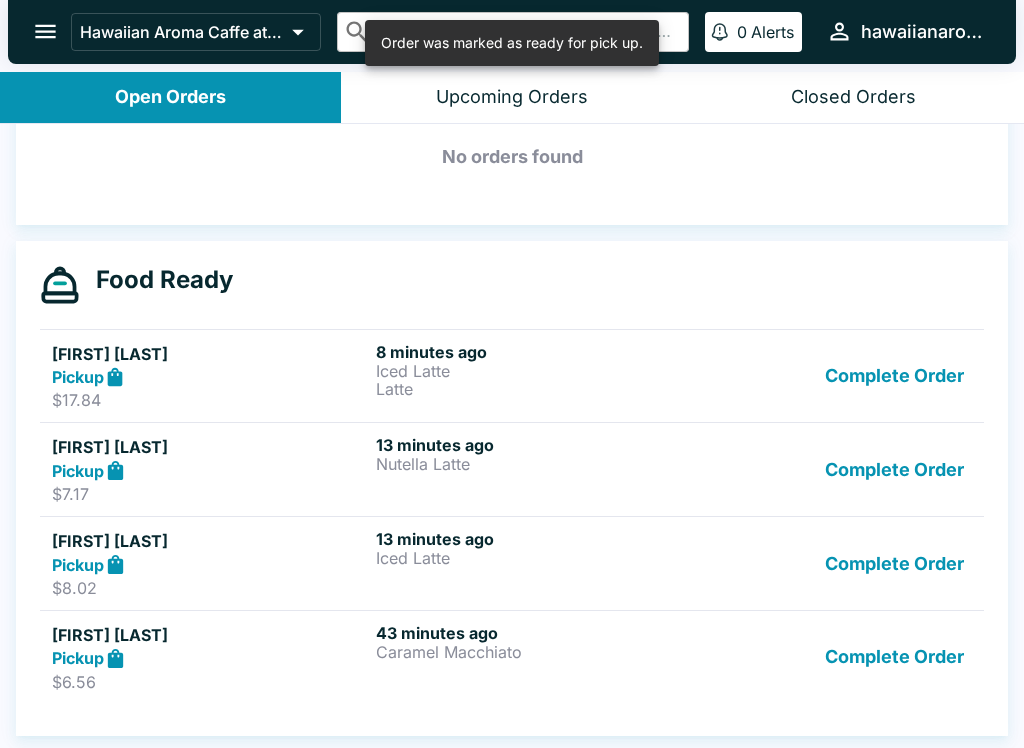 click on "Complete Order" at bounding box center [894, 657] 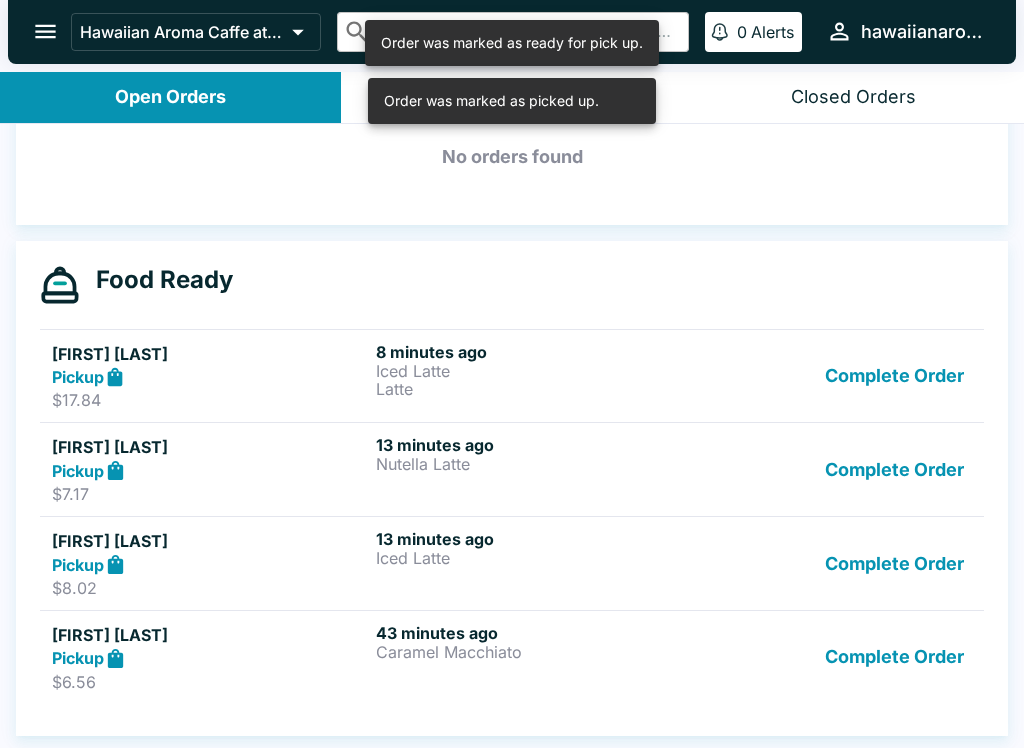 click on "Complete Order" at bounding box center (894, 469) 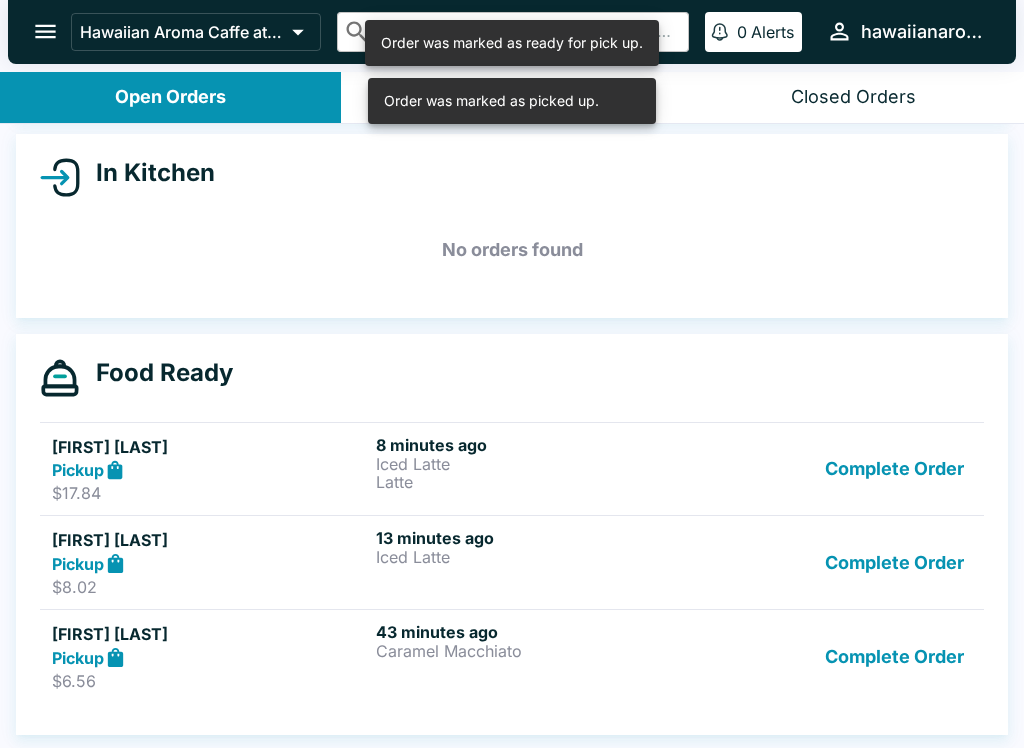 click on "Complete Order" at bounding box center [894, 562] 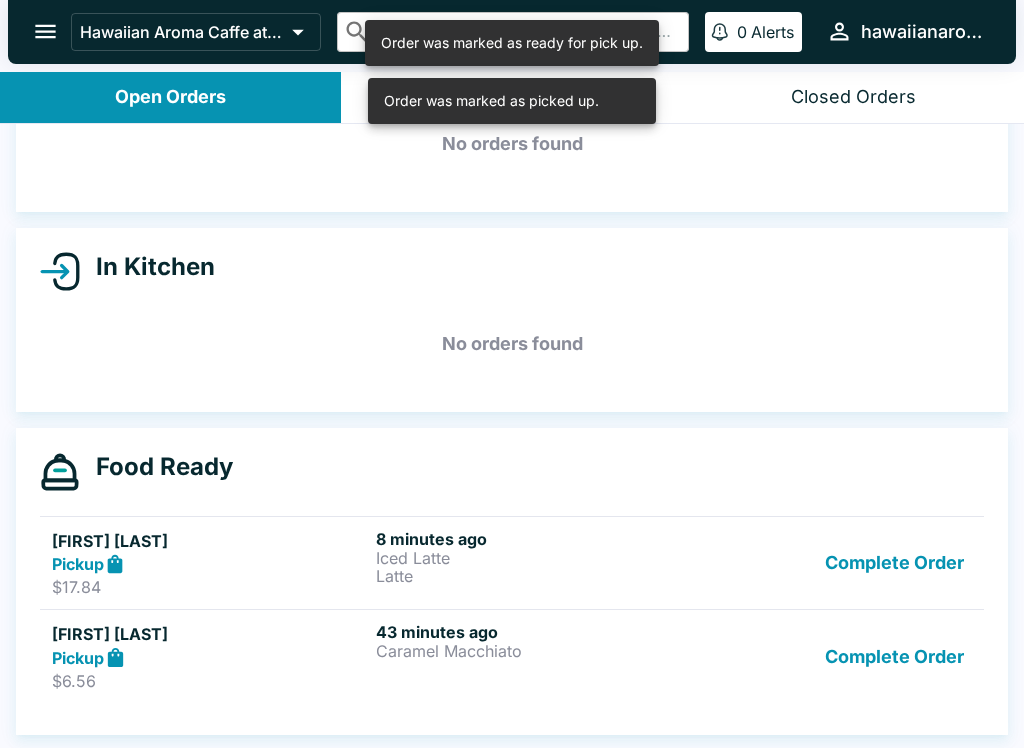 click on "Complete Order" at bounding box center [894, 656] 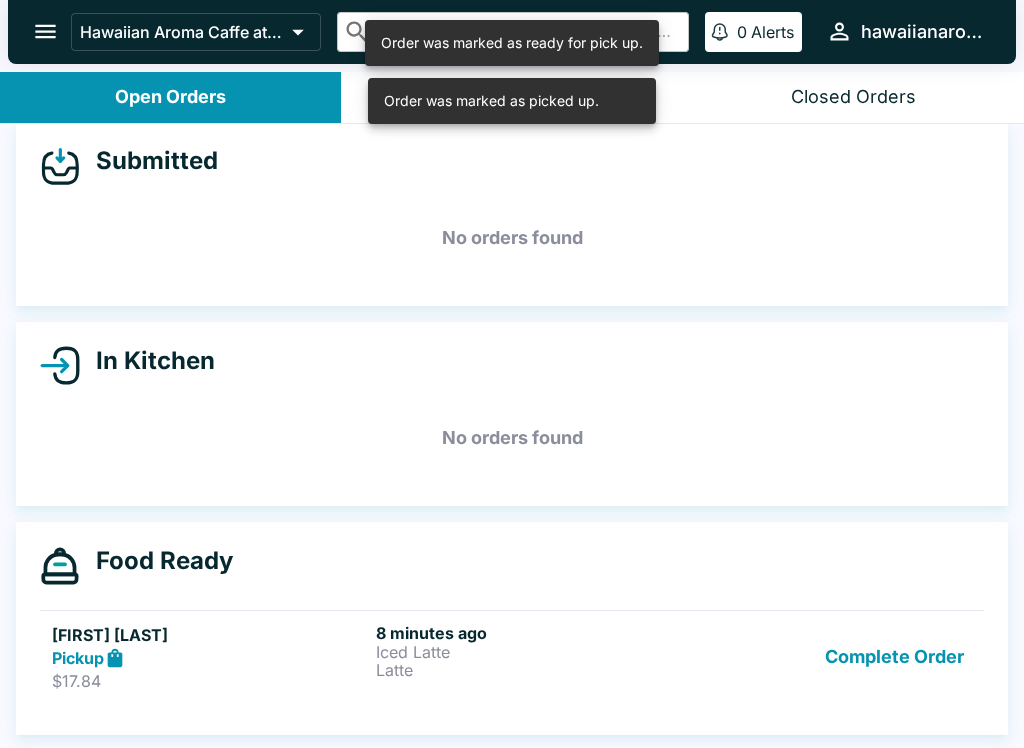 scroll, scrollTop: 19, scrollLeft: 0, axis: vertical 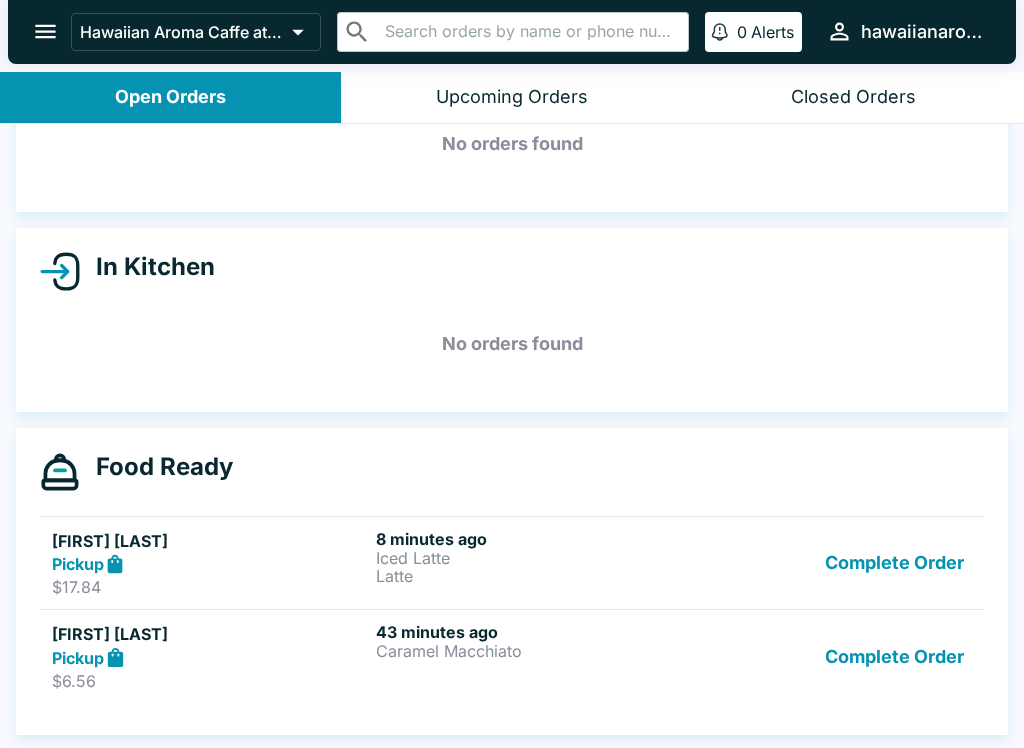 click on "Complete Order" at bounding box center (894, 656) 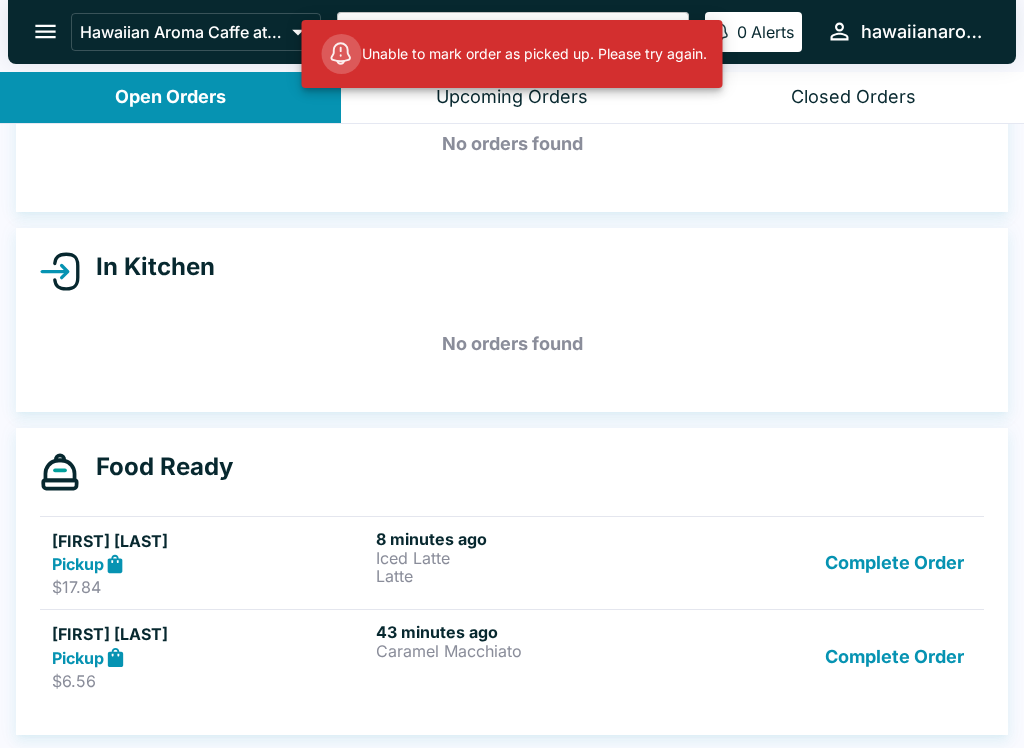 scroll, scrollTop: 112, scrollLeft: 0, axis: vertical 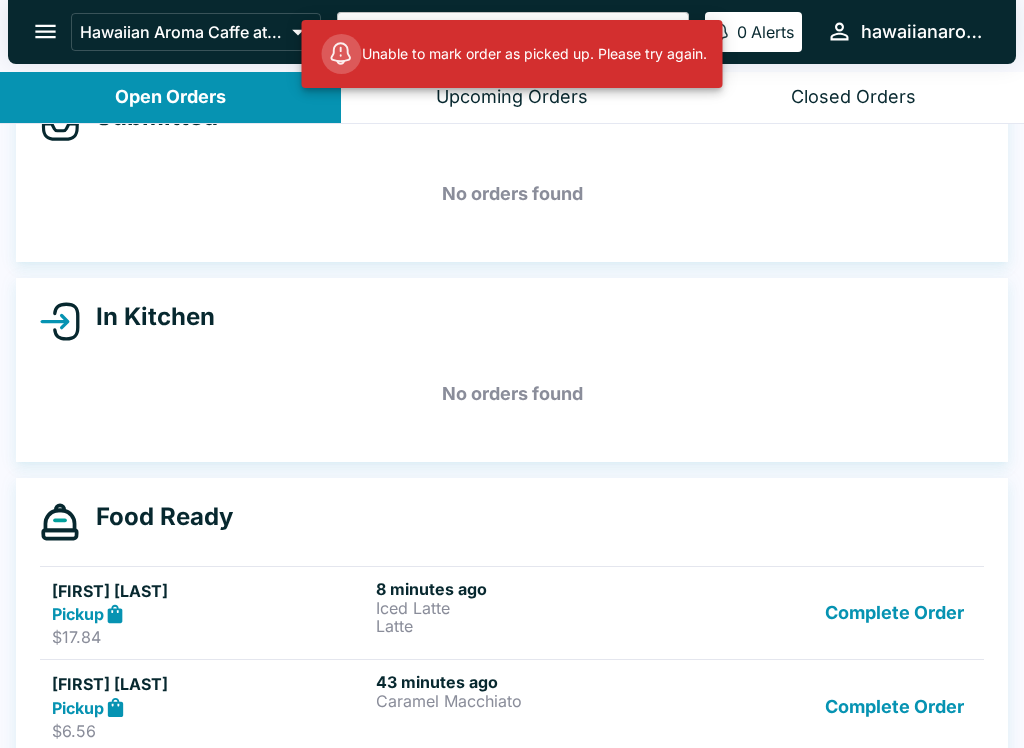 click on "Complete Order" at bounding box center (894, 706) 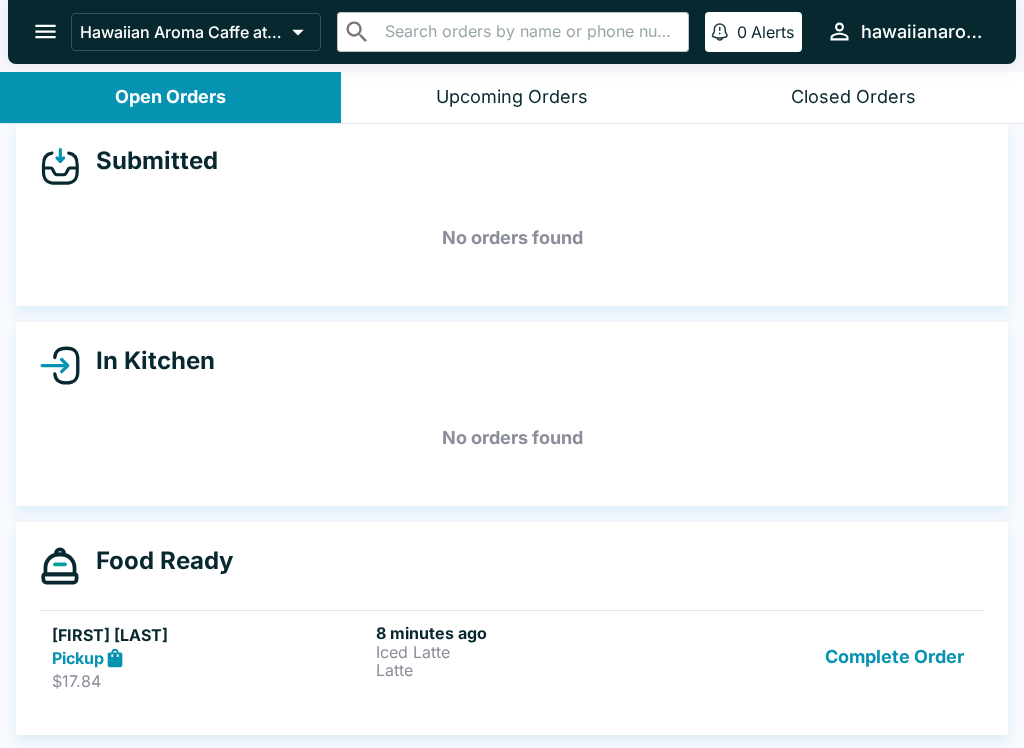scroll, scrollTop: 18, scrollLeft: 0, axis: vertical 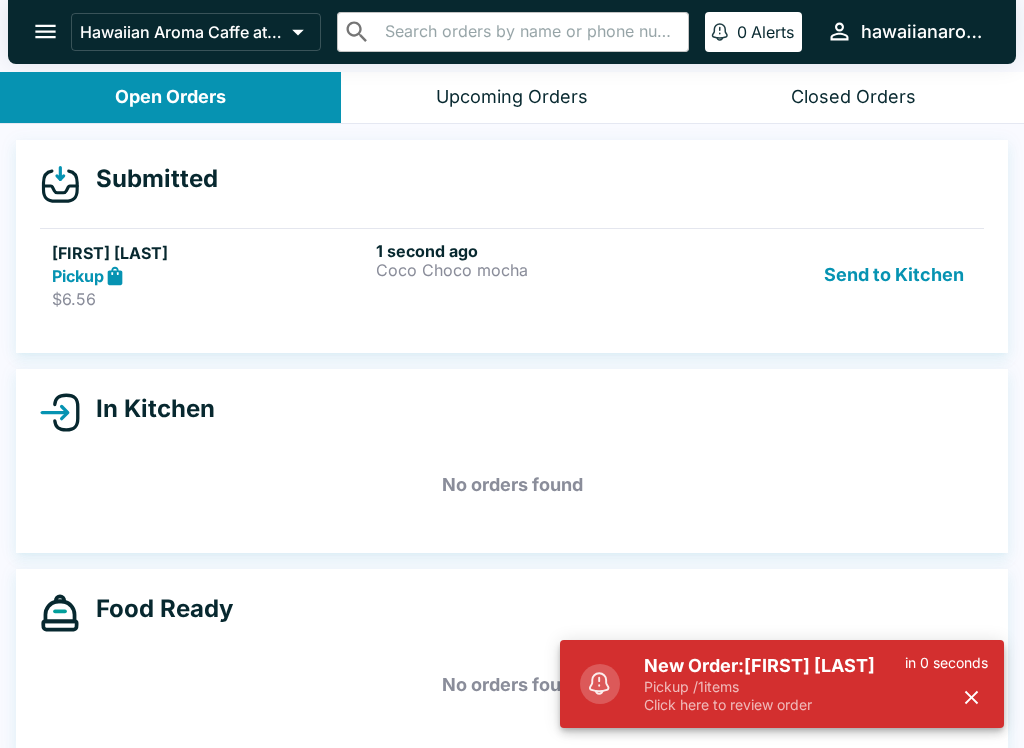 click on "Send to Kitchen" at bounding box center [894, 275] 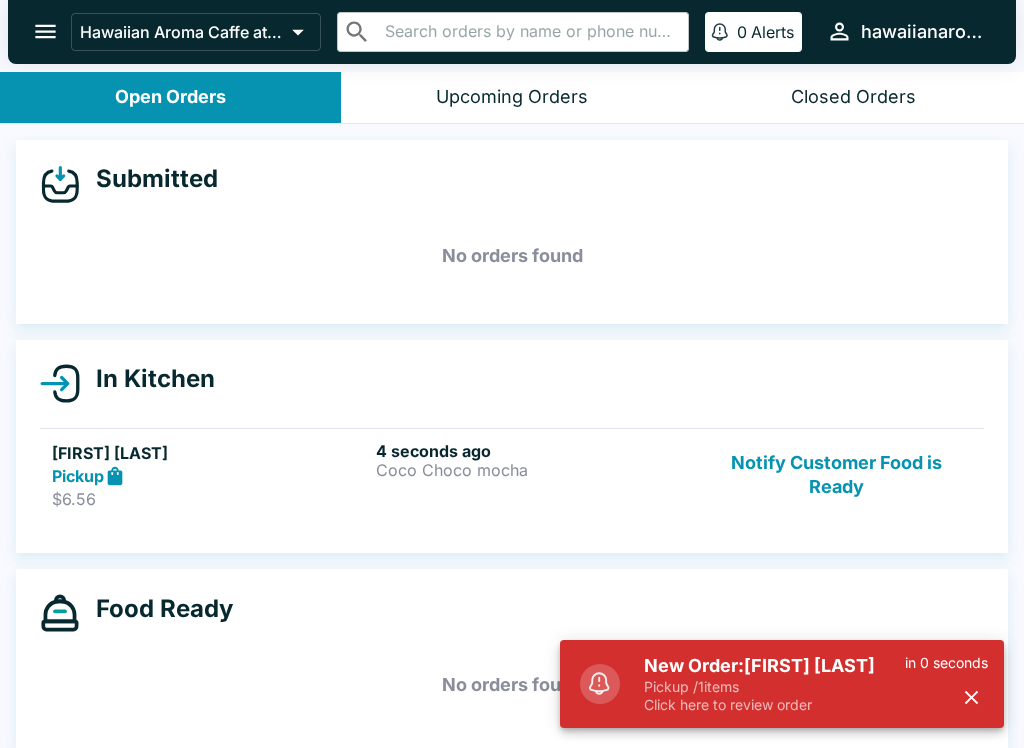 click on "[SECONDS] ago Coco Choco mocha" at bounding box center [534, 475] 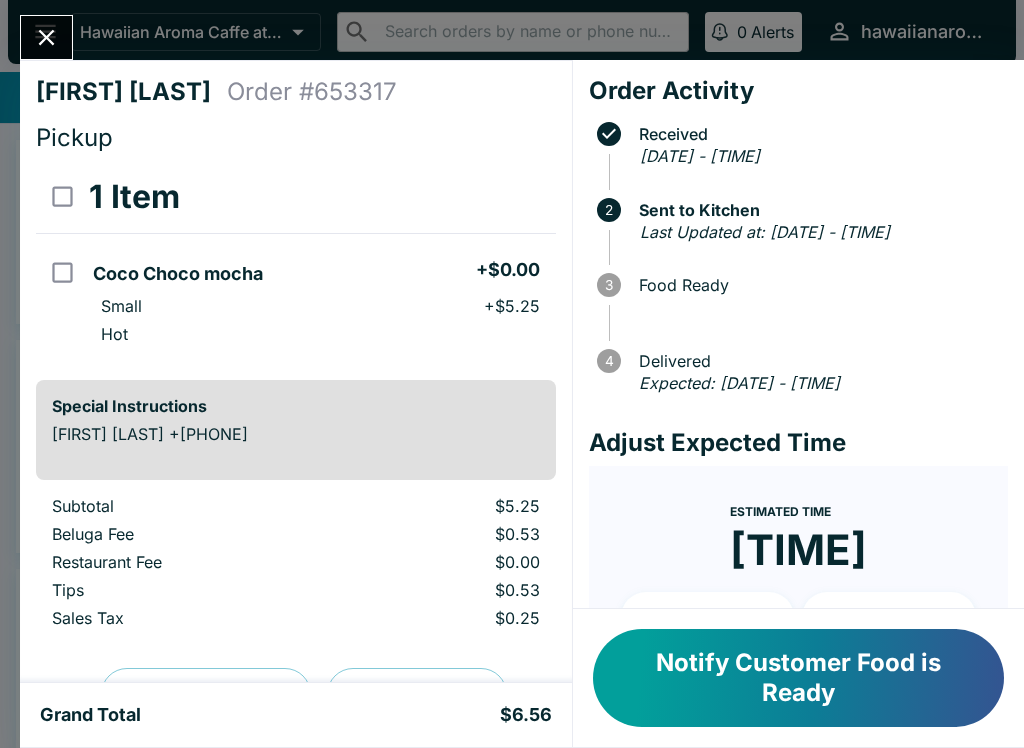 click 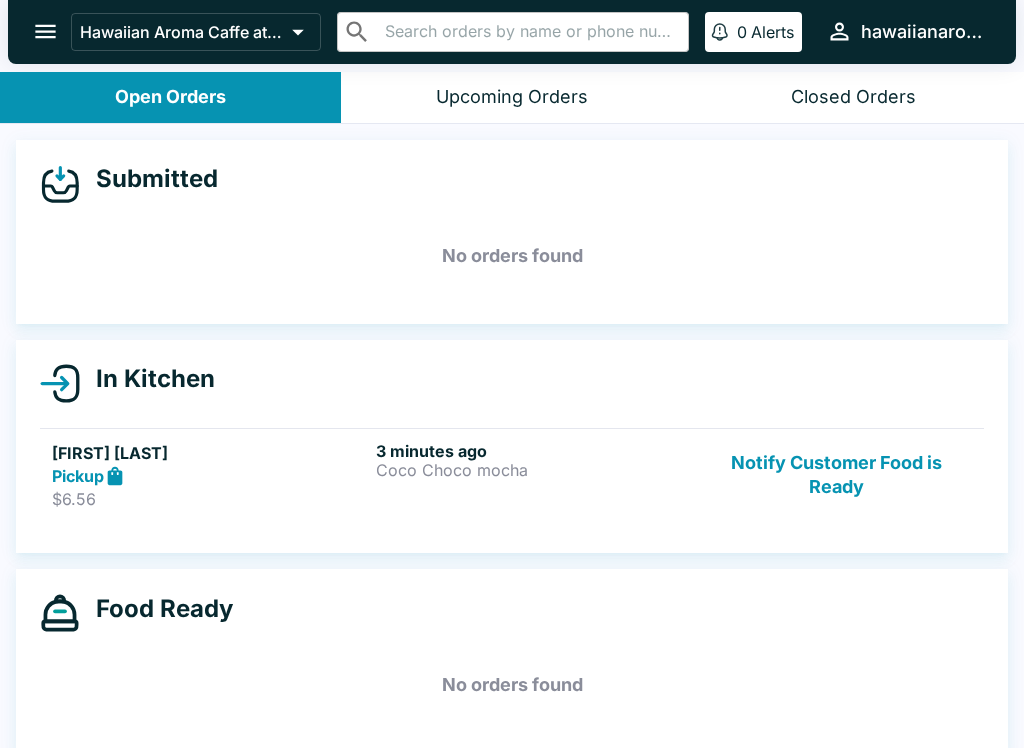 click on "Notify Customer Food is Ready" at bounding box center (836, 475) 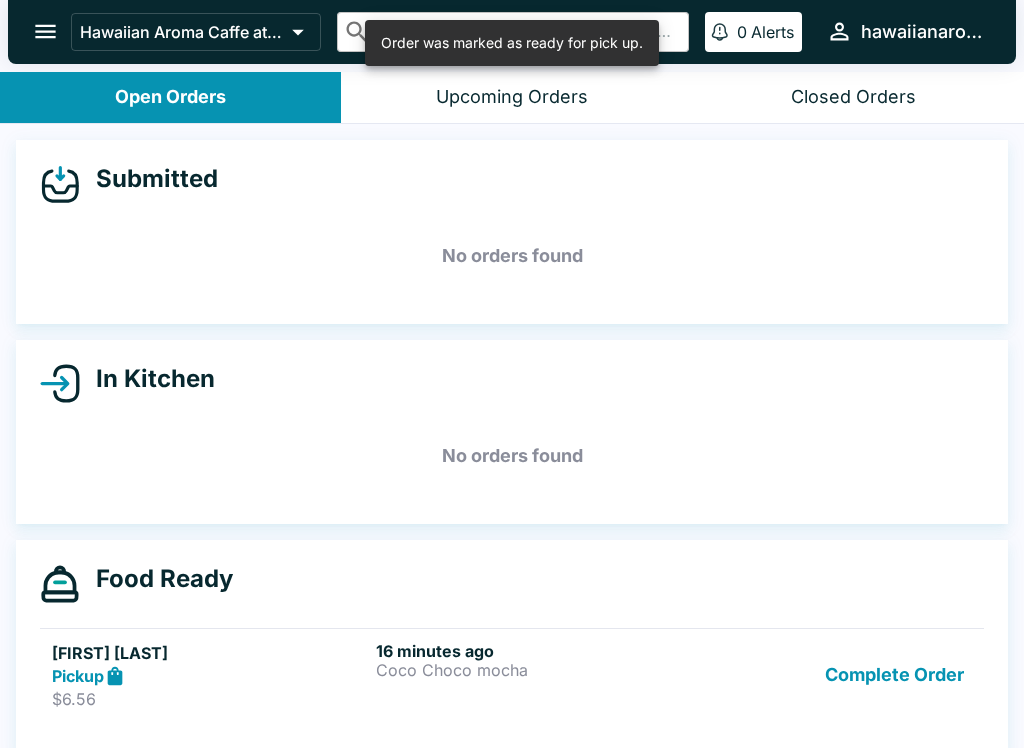 click on "Complete Order" at bounding box center [894, 675] 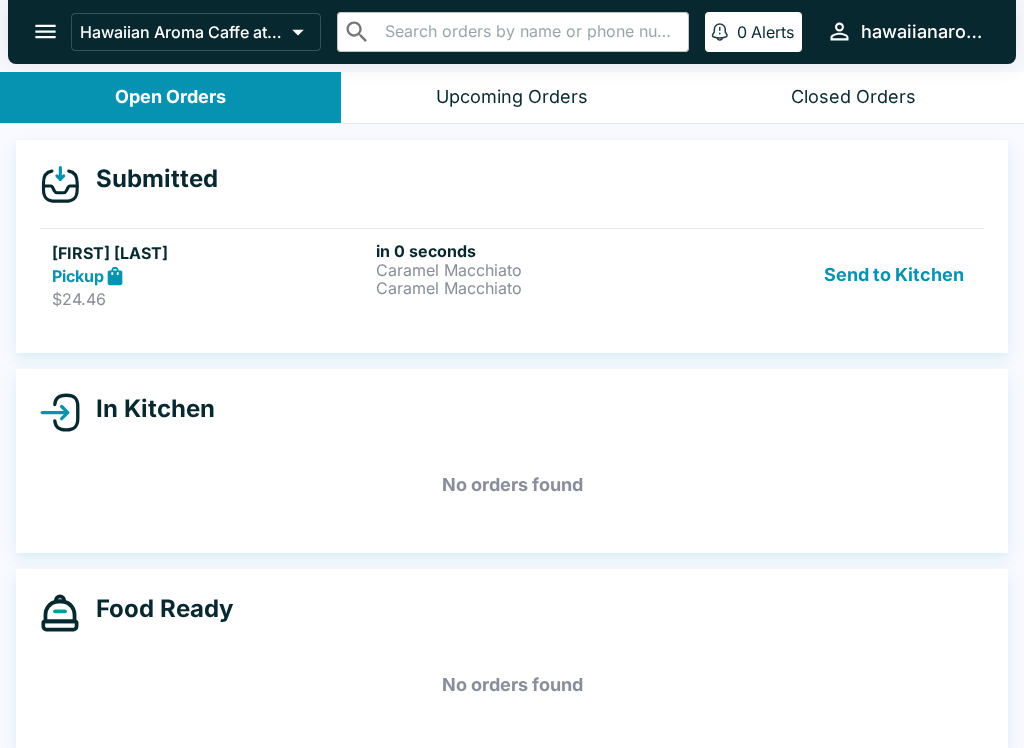 click on "Caramel Macchiato" at bounding box center (534, 288) 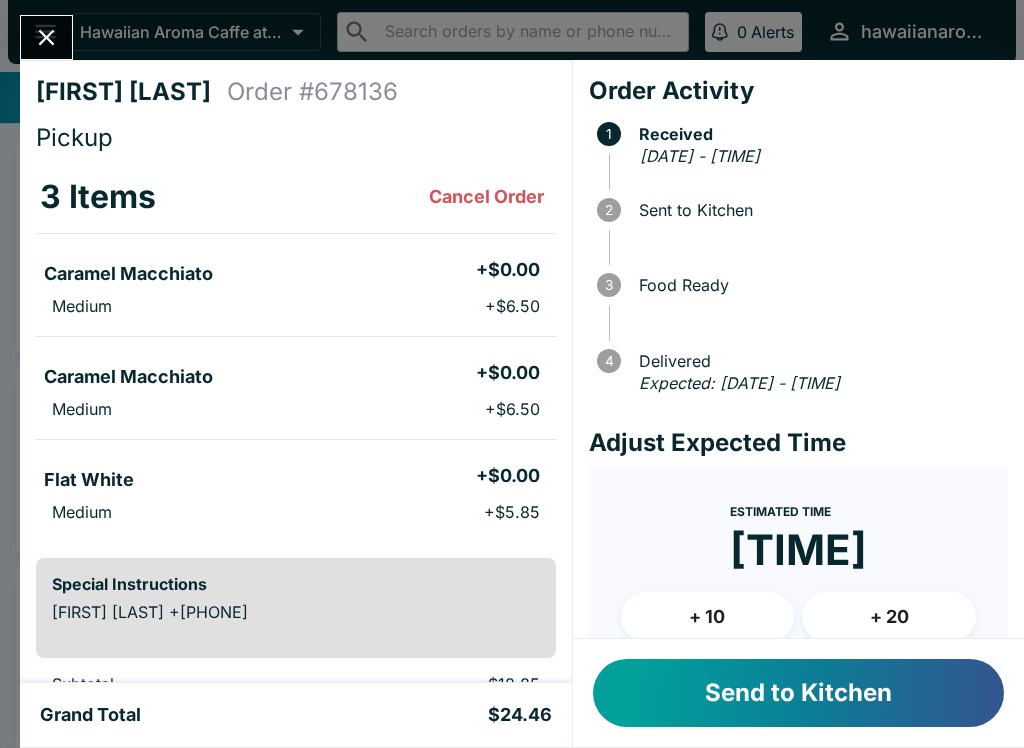 click on "Send to Kitchen" at bounding box center [798, 693] 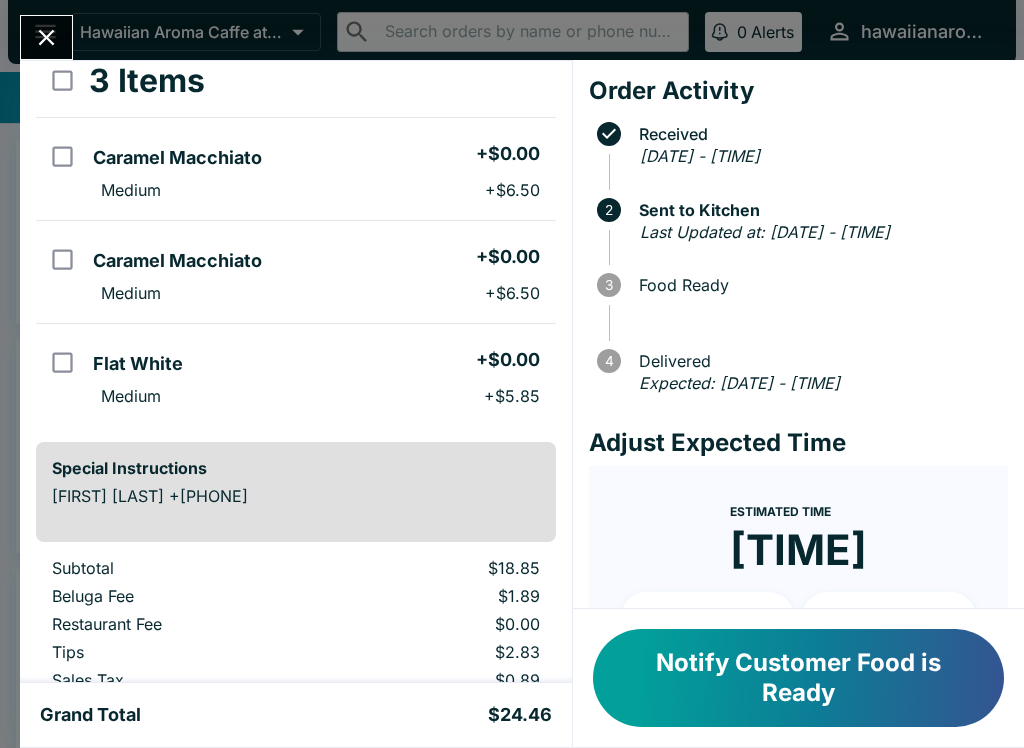 scroll, scrollTop: 70, scrollLeft: 0, axis: vertical 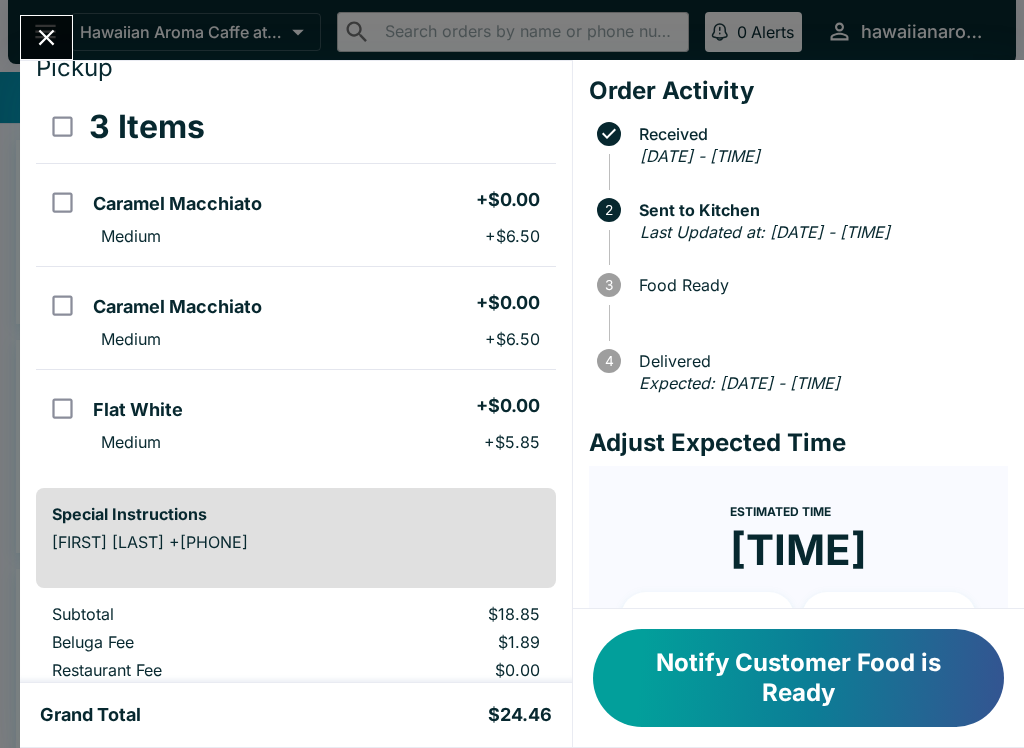 click on "Notify Customer Food is Ready" at bounding box center [798, 678] 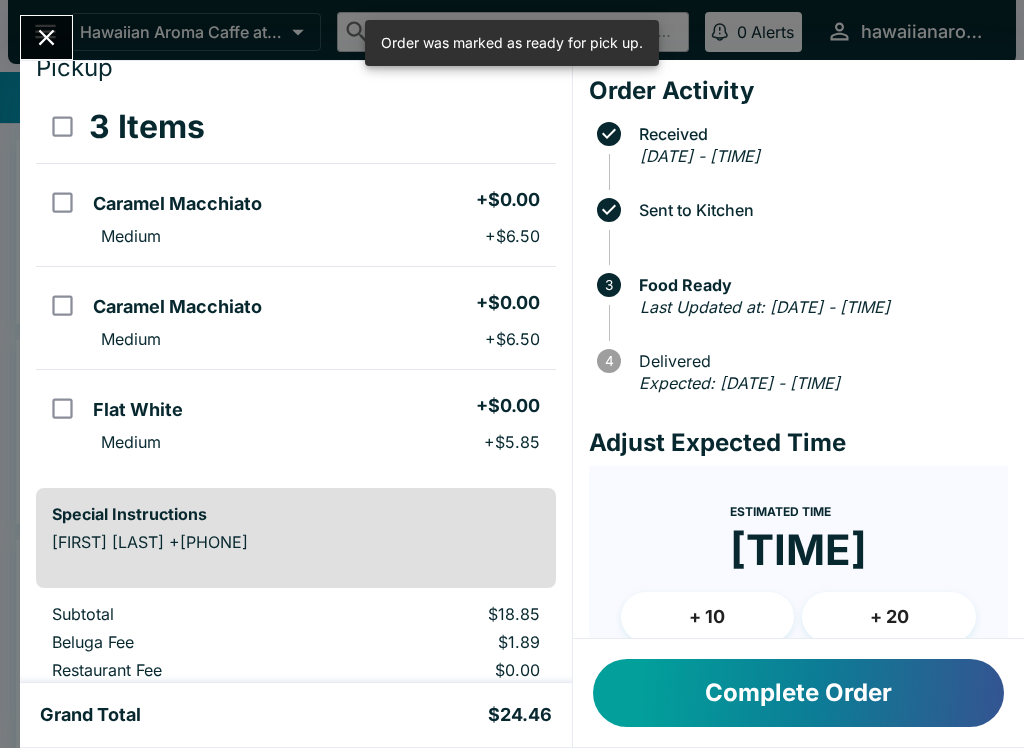 click 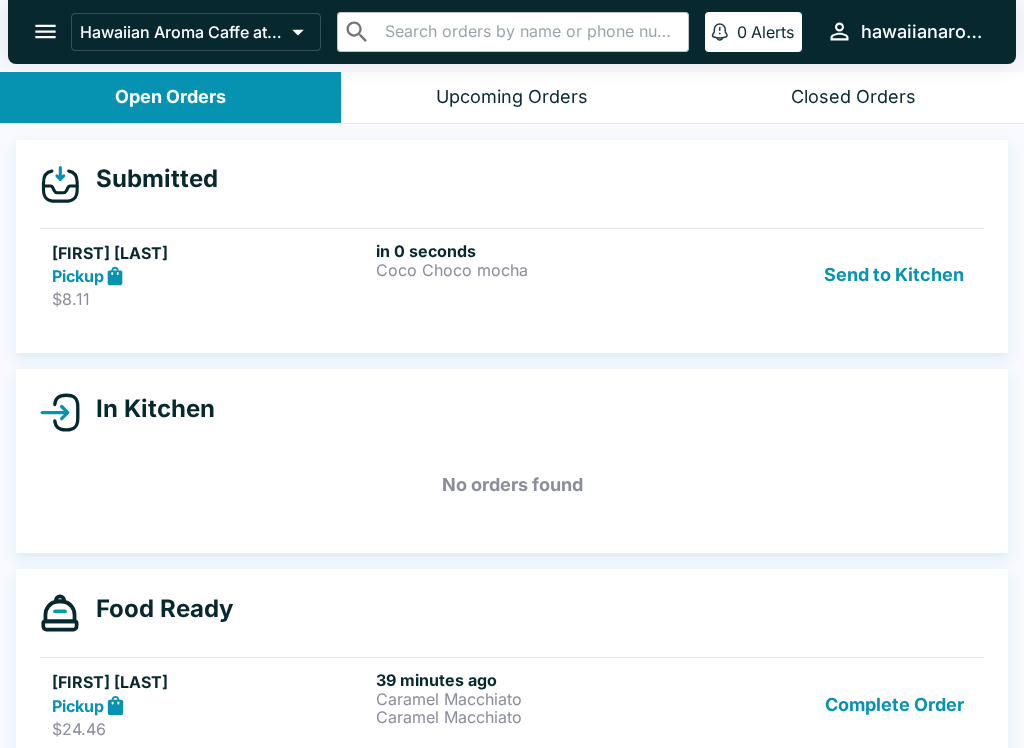 click on "Complete Order" at bounding box center (894, 704) 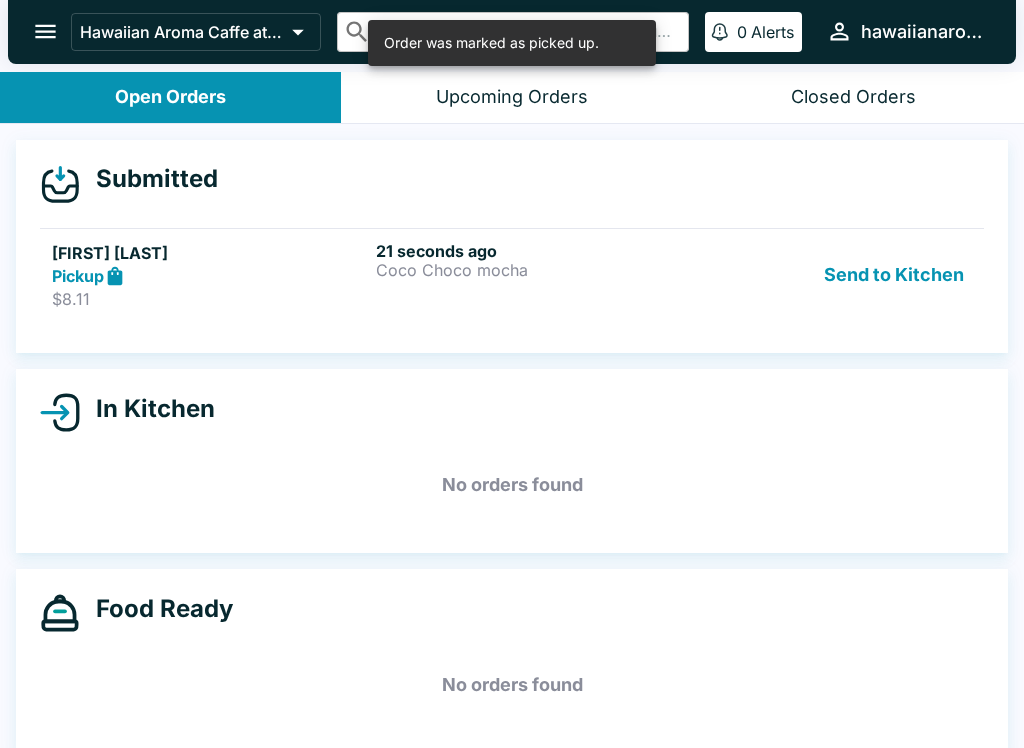click on "[SECONDS] ago Coco Choco mocha" at bounding box center [534, 275] 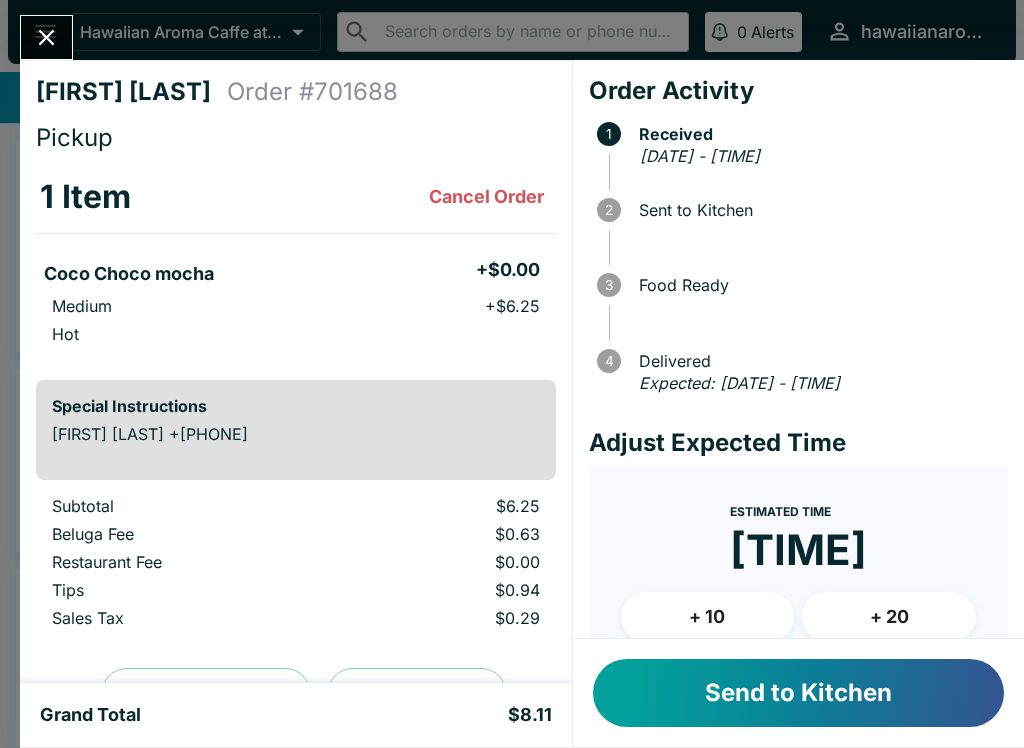 click on "Send to Kitchen" at bounding box center [798, 693] 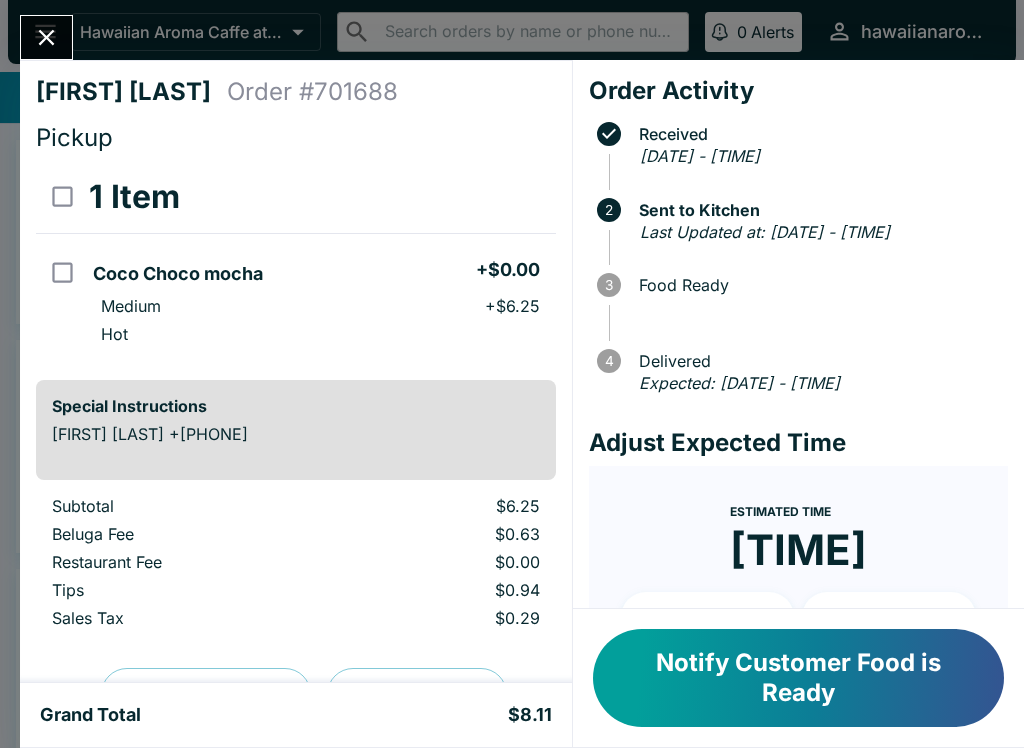 click at bounding box center (46, 37) 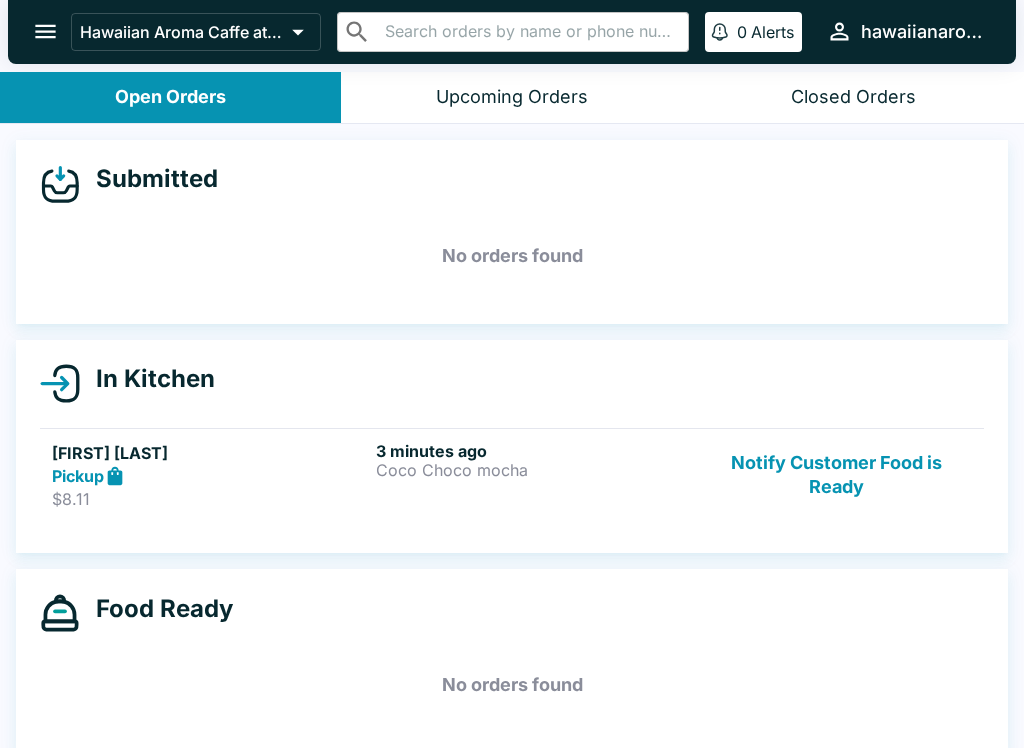 click on "Notify Customer Food is Ready" at bounding box center [836, 475] 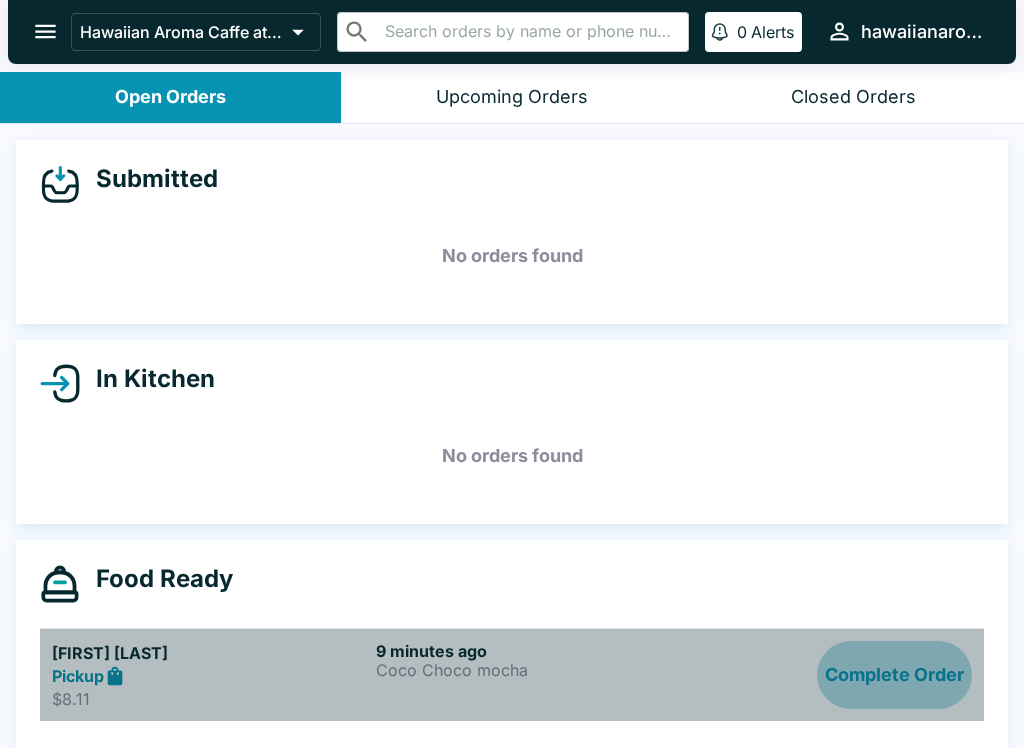 click on "Complete Order" at bounding box center (894, 675) 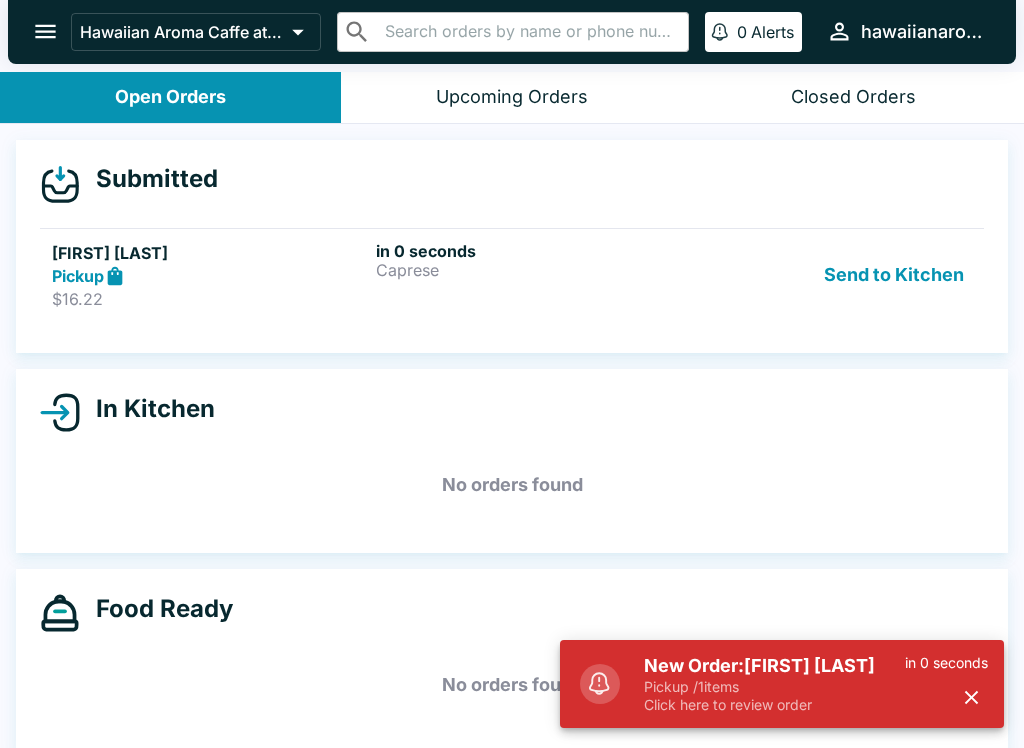 click on "Send to Kitchen" at bounding box center [894, 275] 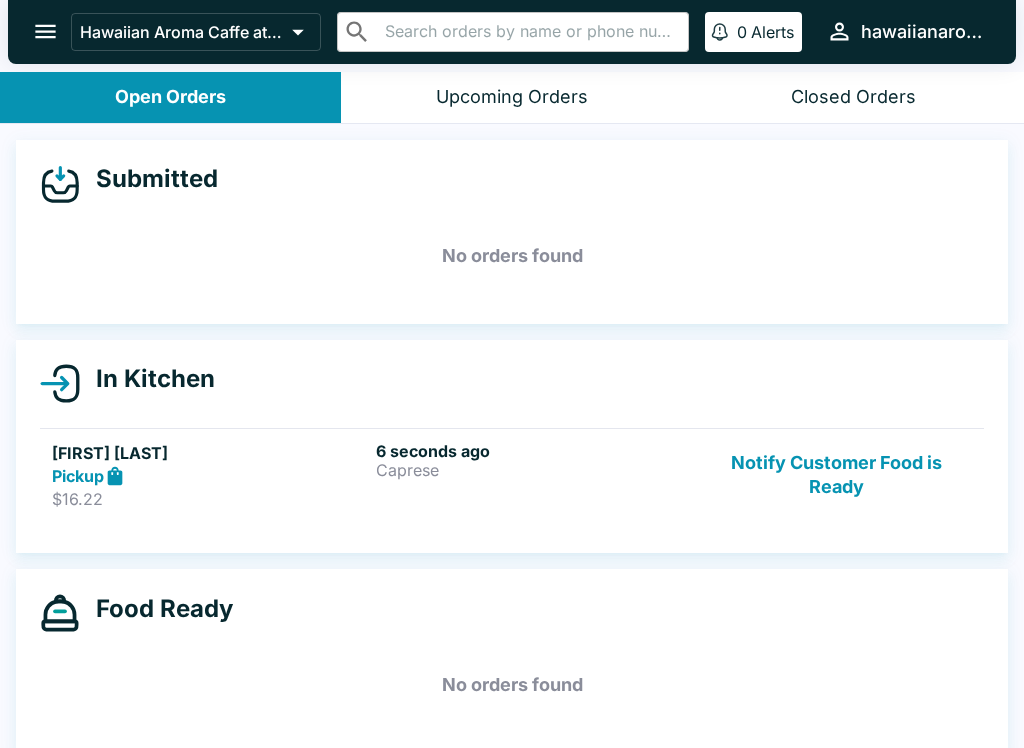 click on "[SECONDS] ago Caprese" at bounding box center [534, 475] 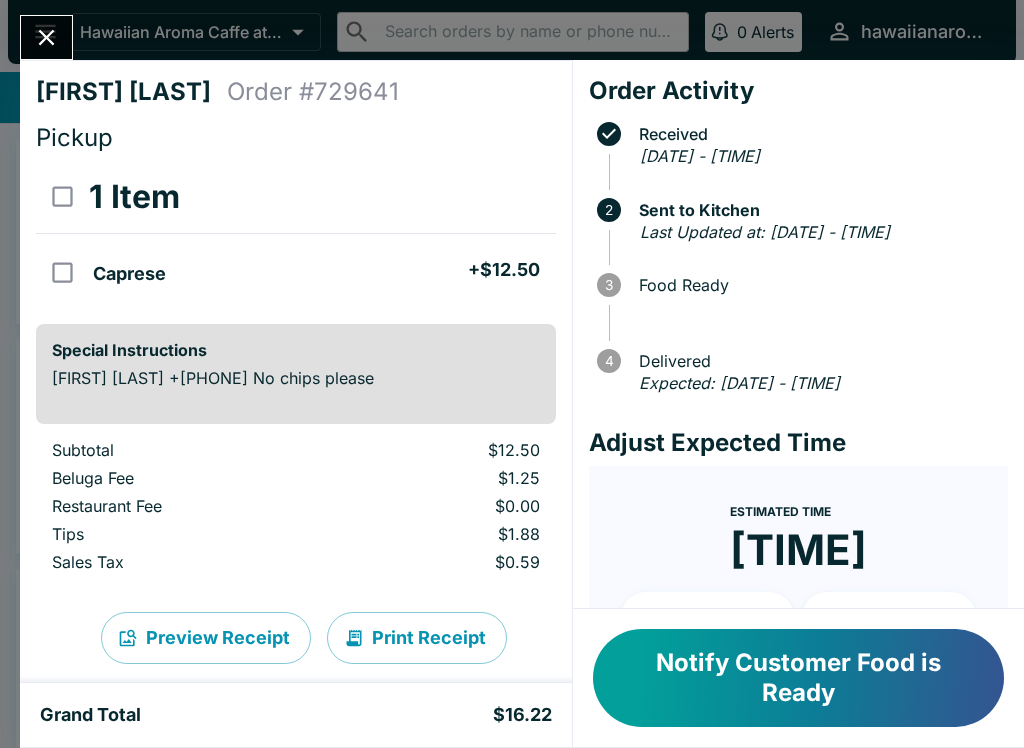 click at bounding box center [46, 37] 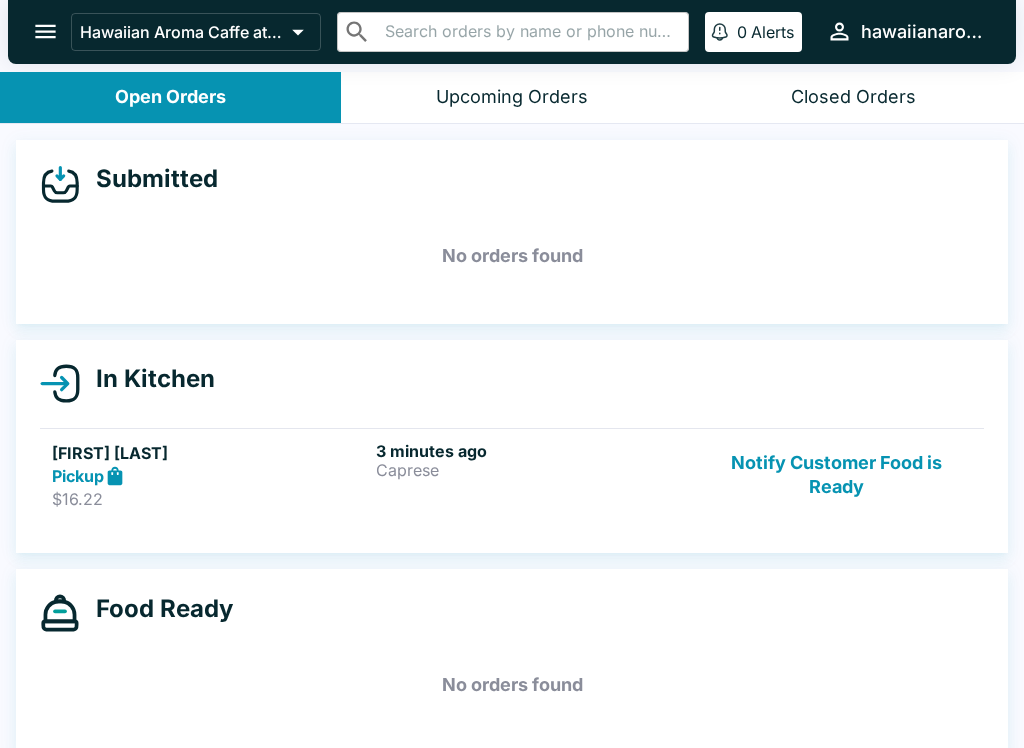 click on "Notify Customer Food is Ready" at bounding box center (836, 475) 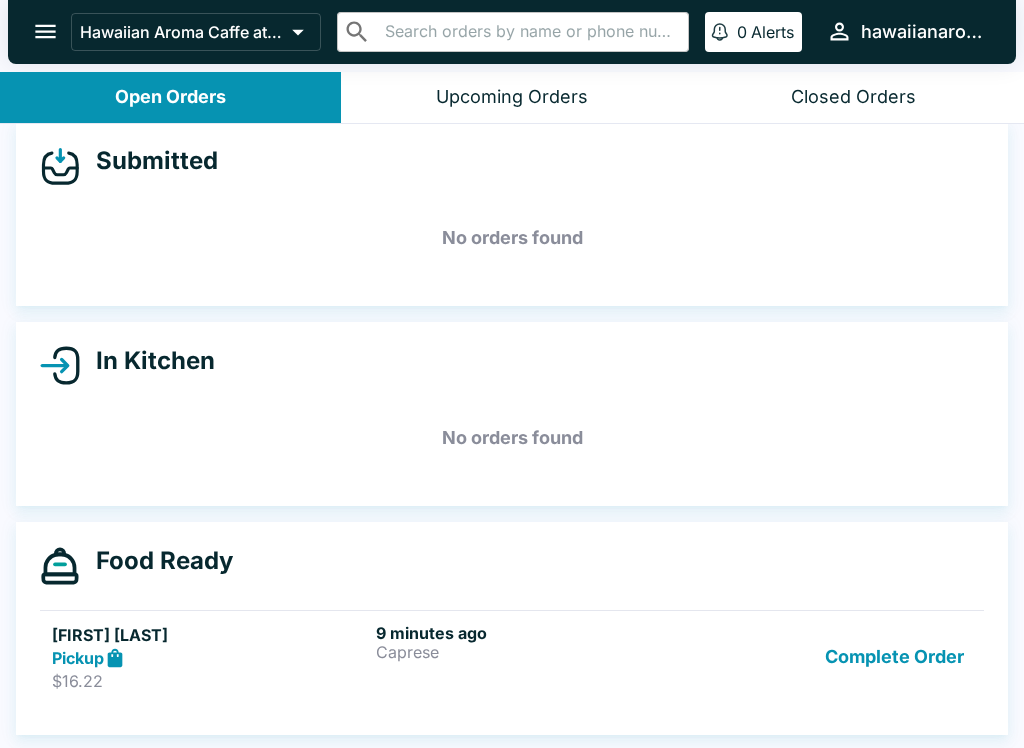 scroll, scrollTop: 18, scrollLeft: 0, axis: vertical 